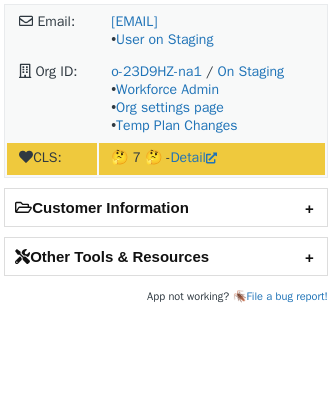 scroll, scrollTop: 0, scrollLeft: 0, axis: both 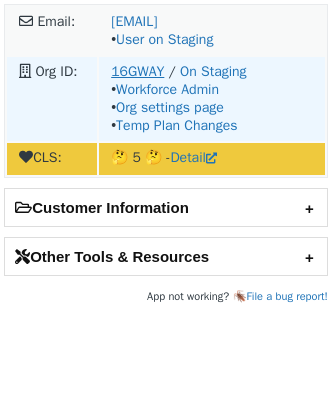 click on "16GWAY" at bounding box center [137, 71] 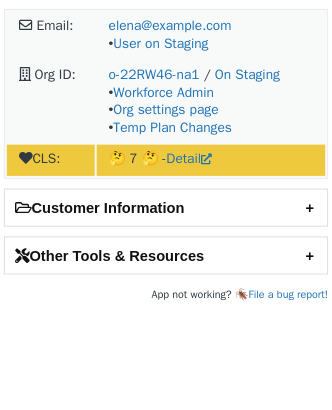 scroll, scrollTop: 0, scrollLeft: 0, axis: both 